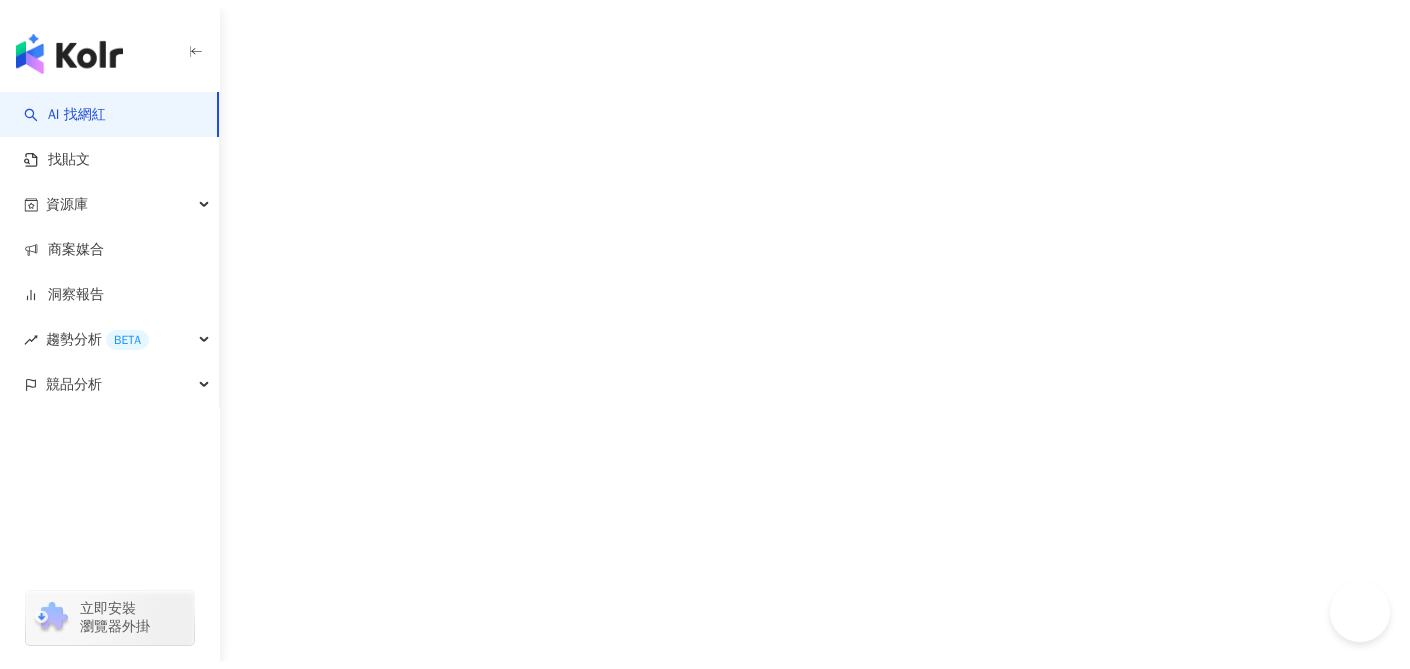 scroll, scrollTop: 0, scrollLeft: 0, axis: both 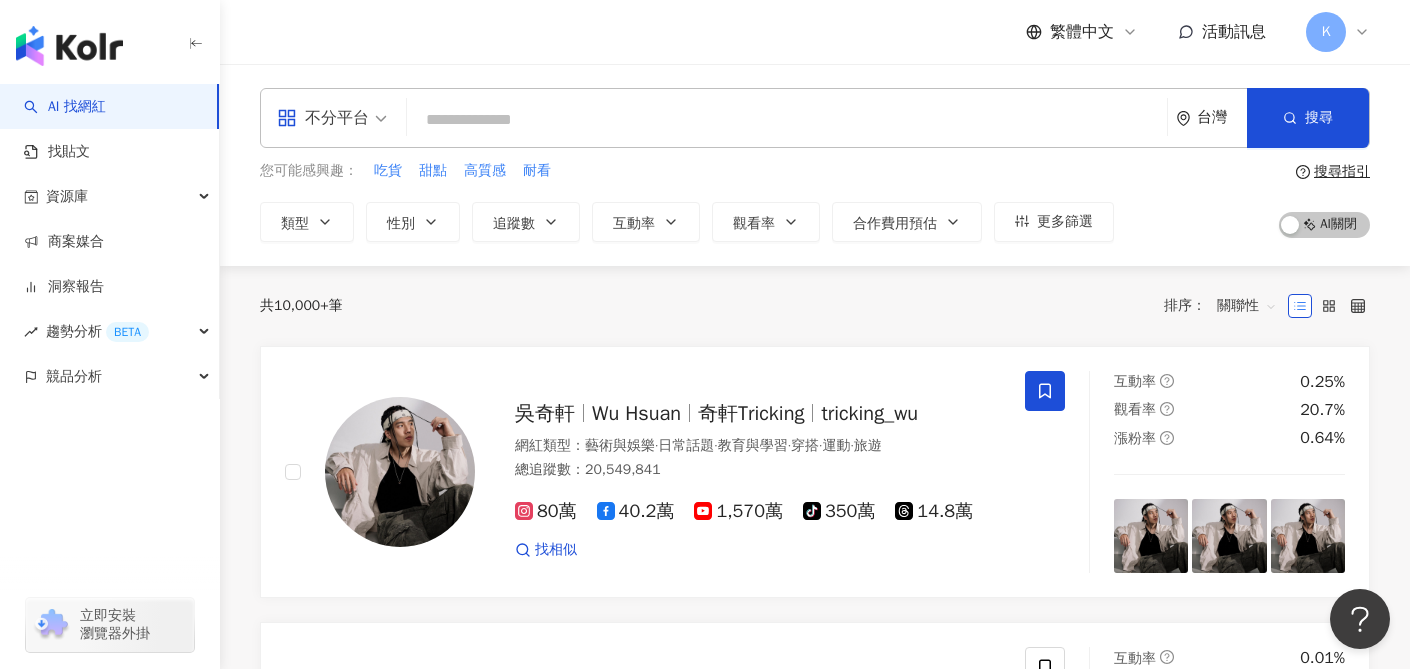 click at bounding box center (787, 120) 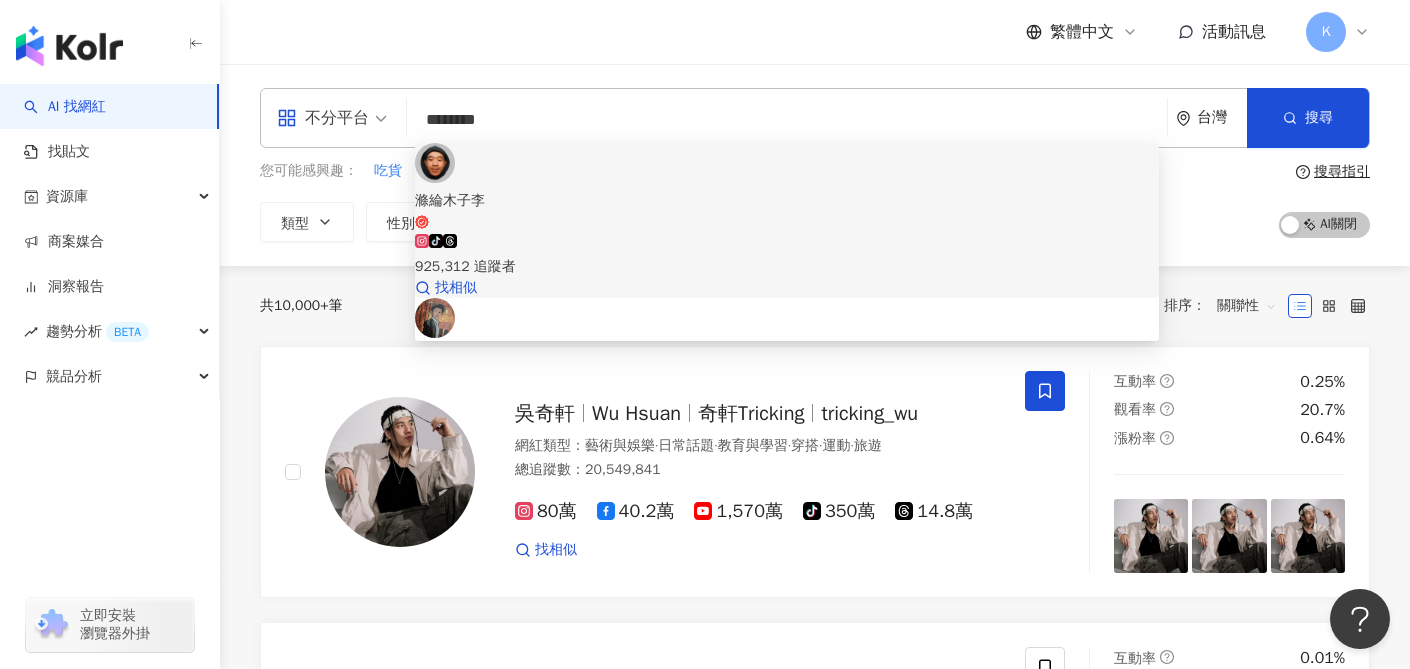 click on "925,312   追蹤者" at bounding box center (787, 267) 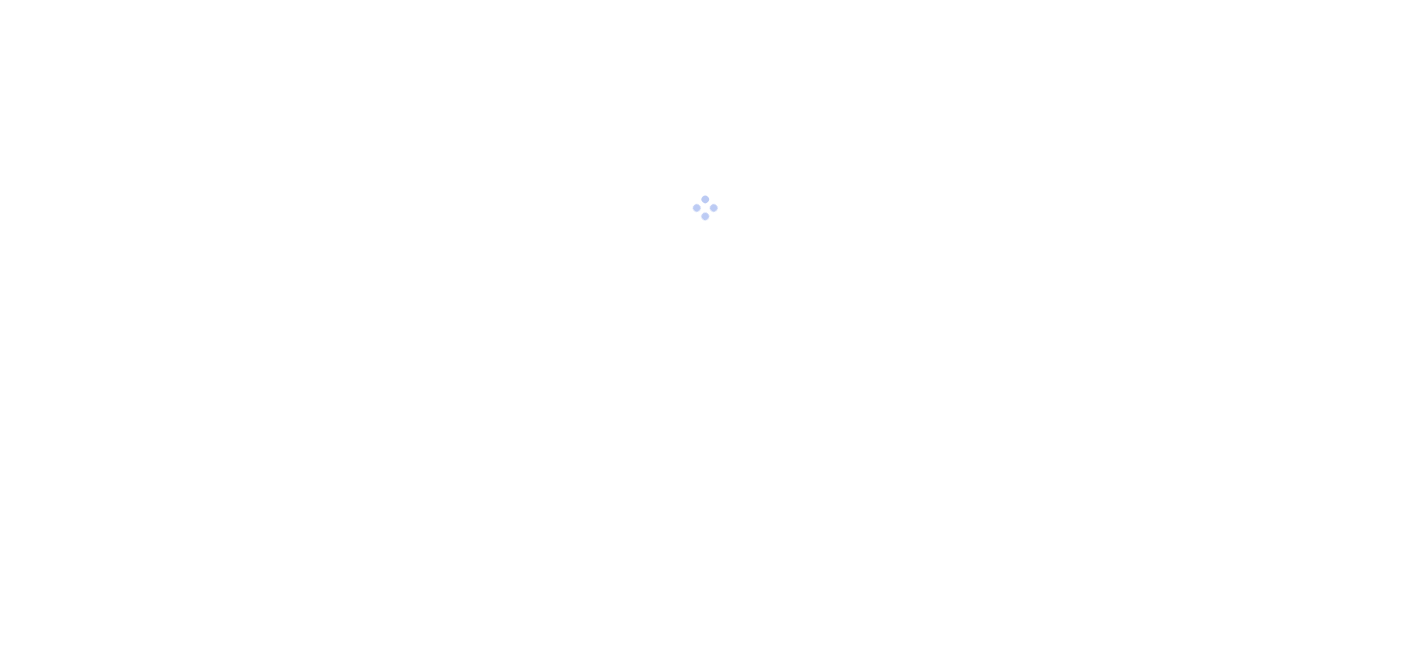 scroll, scrollTop: 0, scrollLeft: 0, axis: both 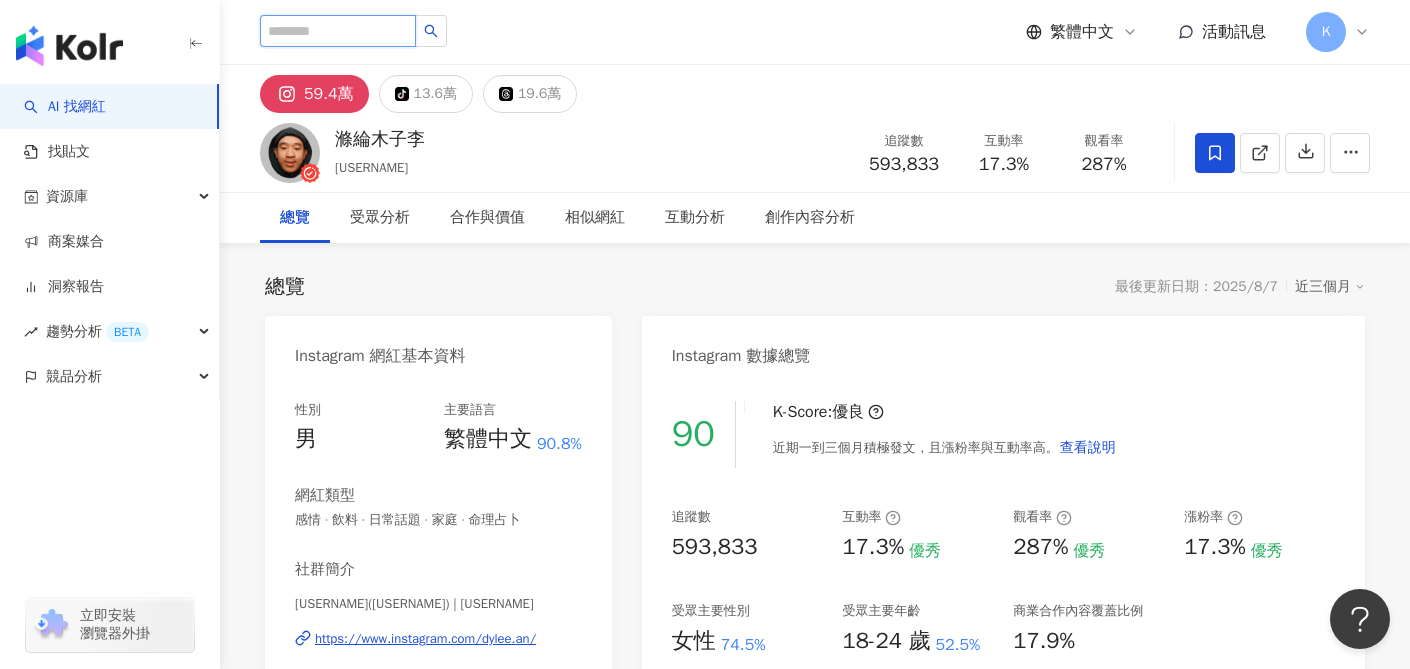 click at bounding box center [338, 31] 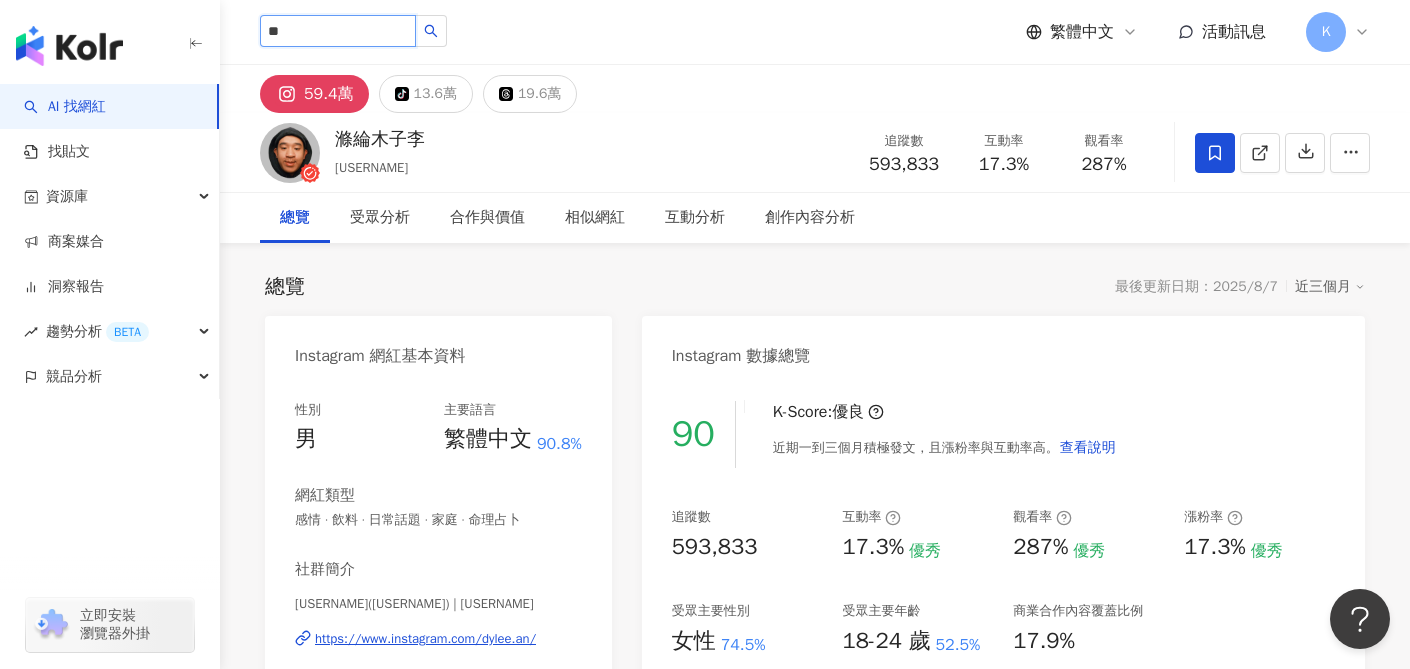 type on "*" 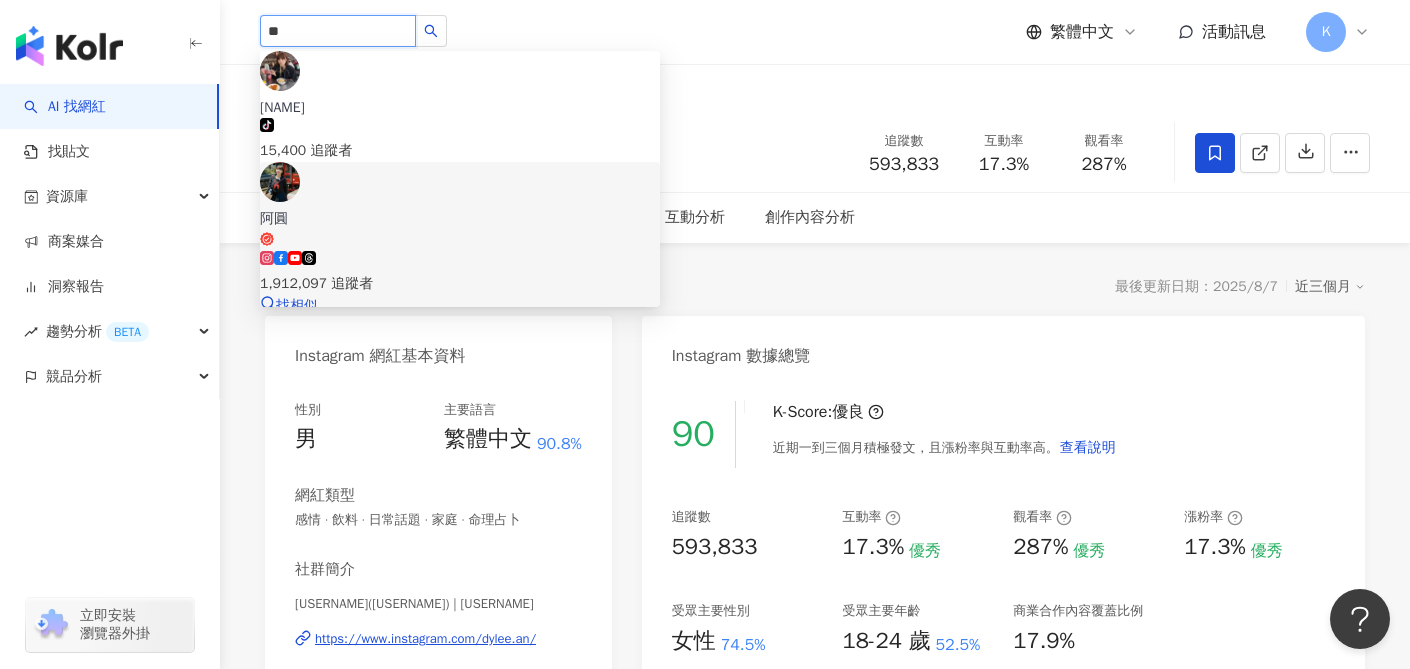 click on "1,912,097   追蹤者" at bounding box center [460, 284] 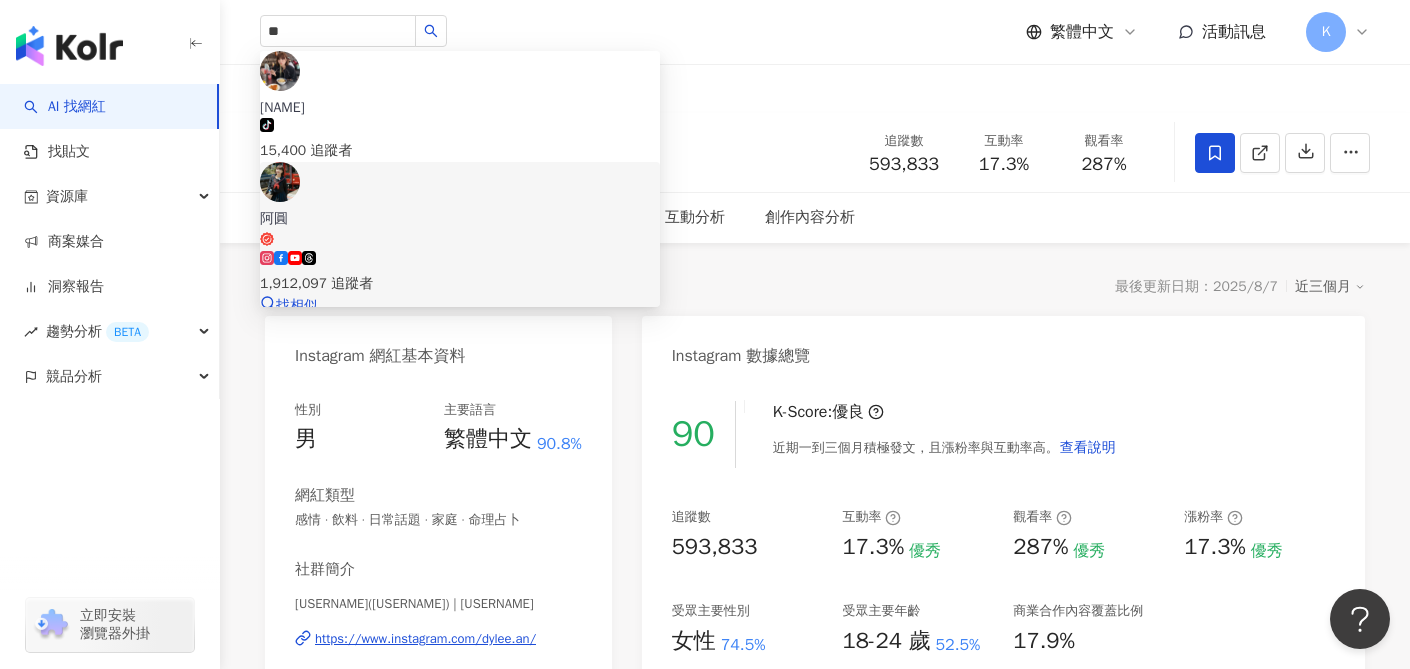 type 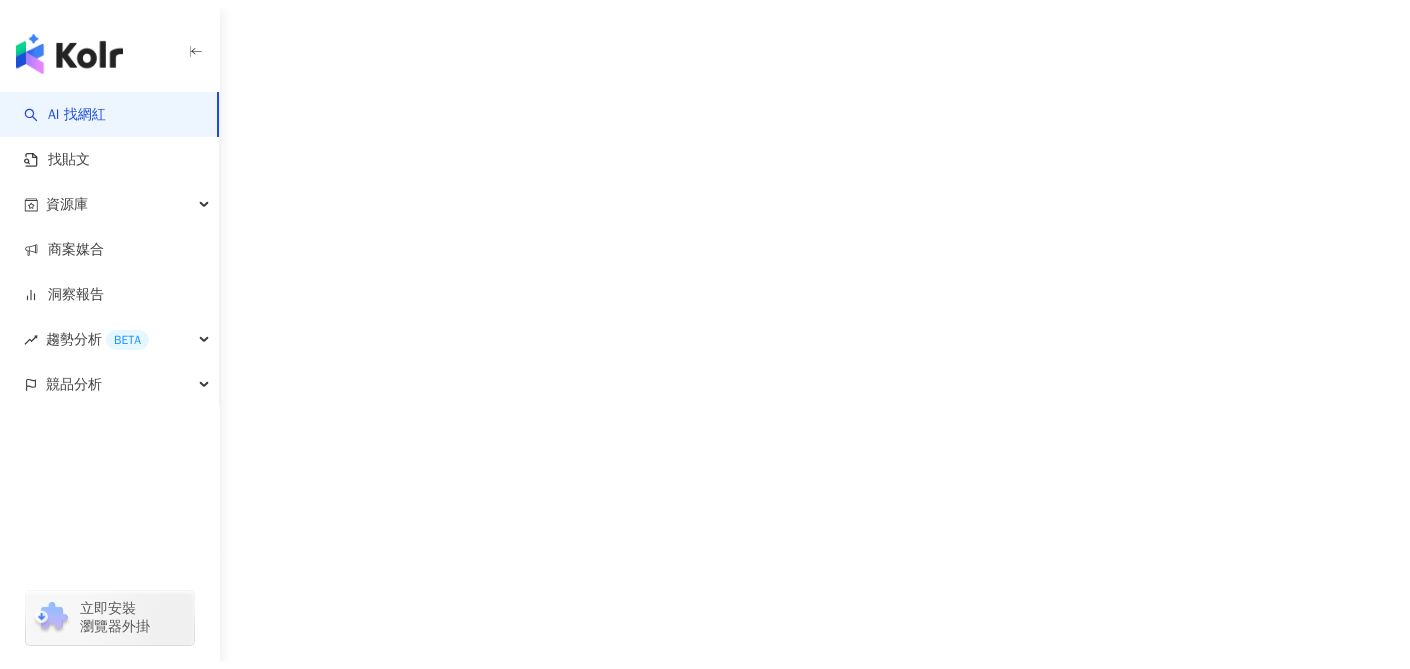 scroll, scrollTop: 0, scrollLeft: 0, axis: both 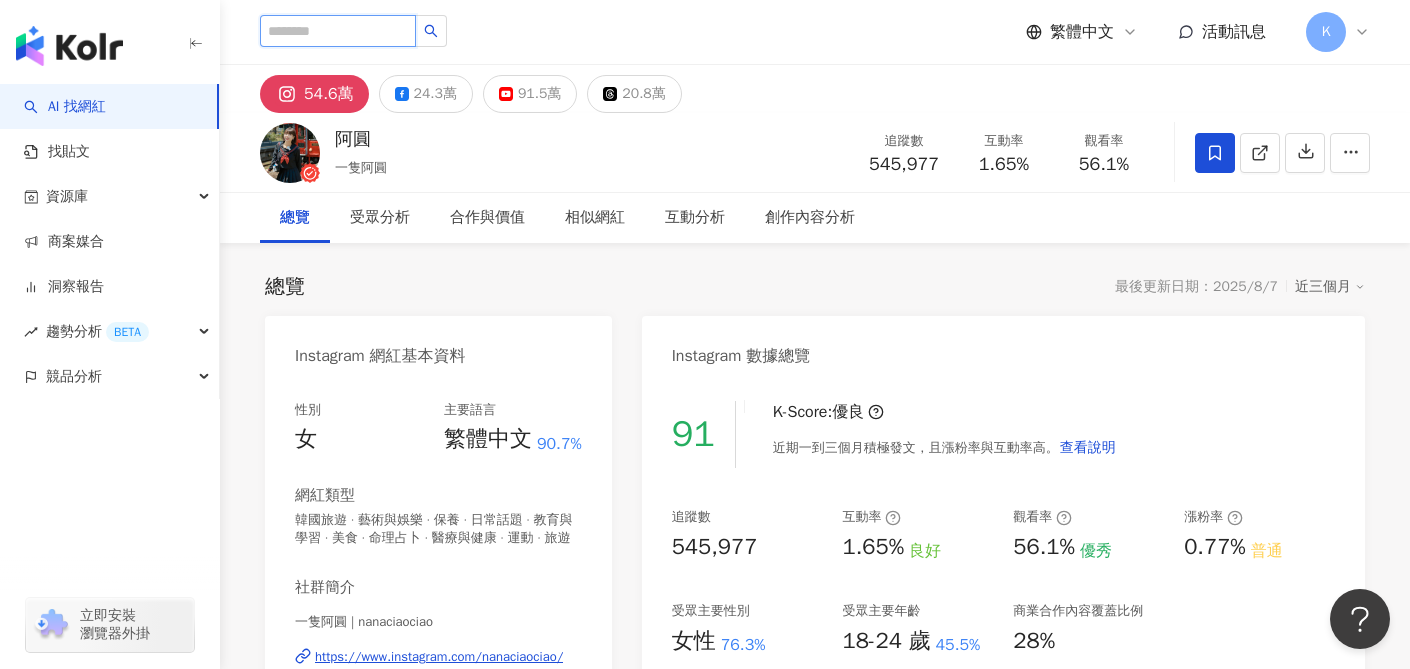 click at bounding box center [338, 31] 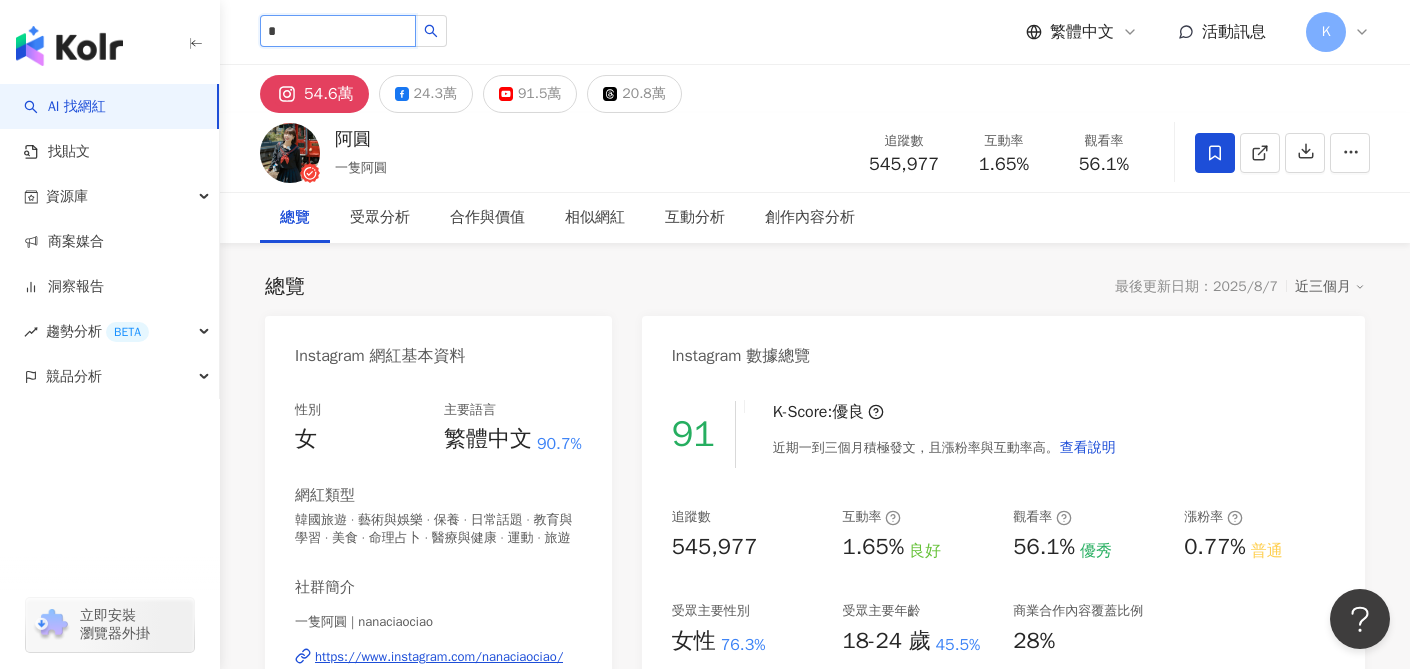 type on "*" 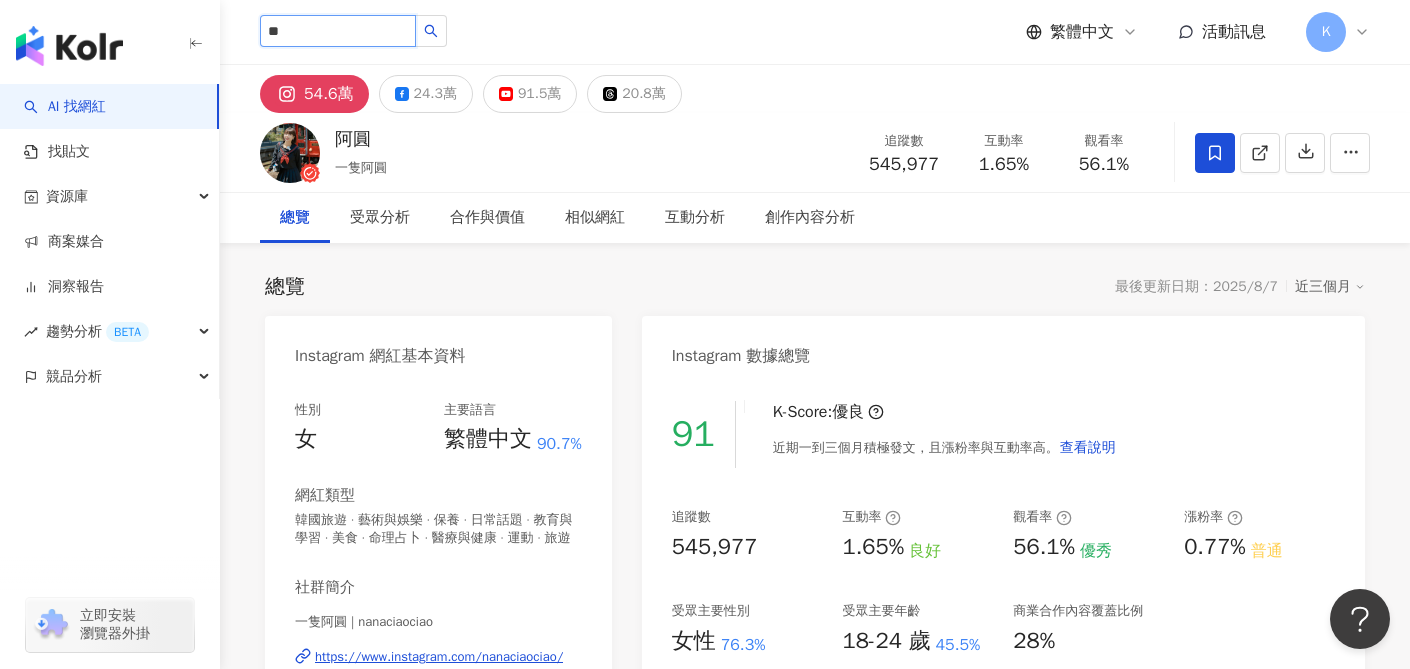 type on "*" 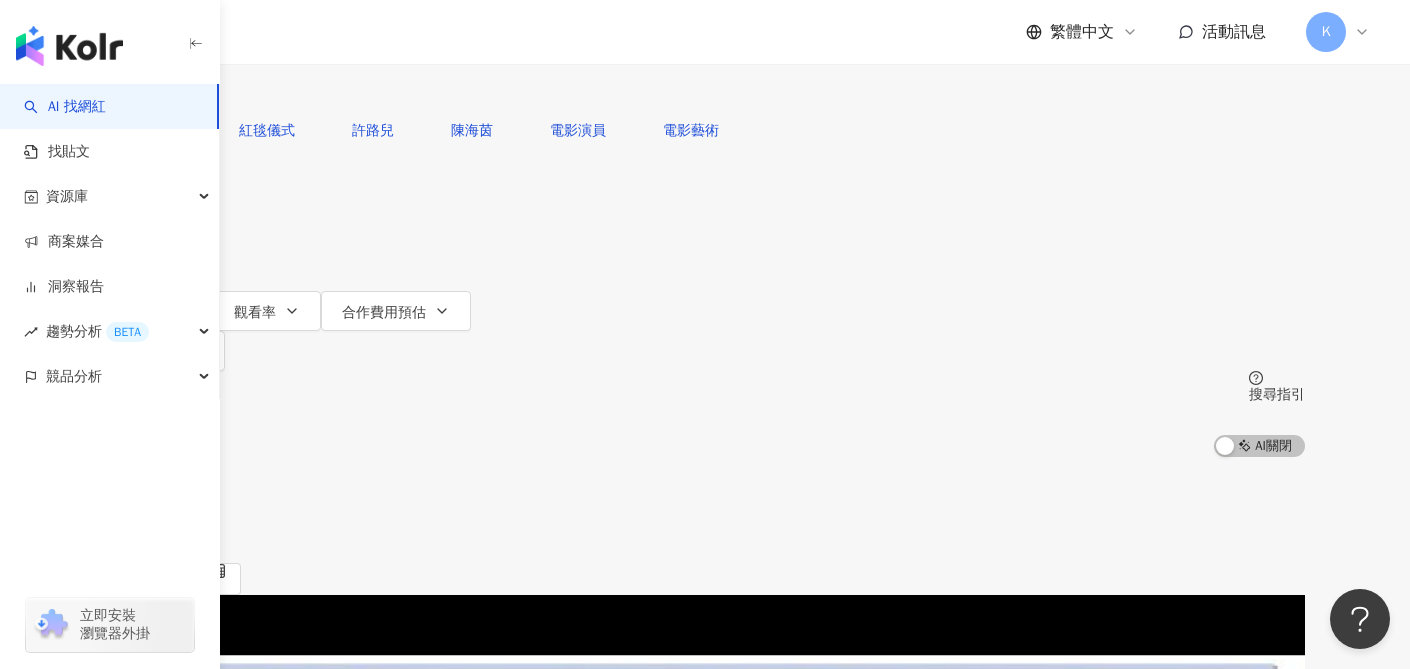 click on "ning3035" at bounding box center (244, 752) 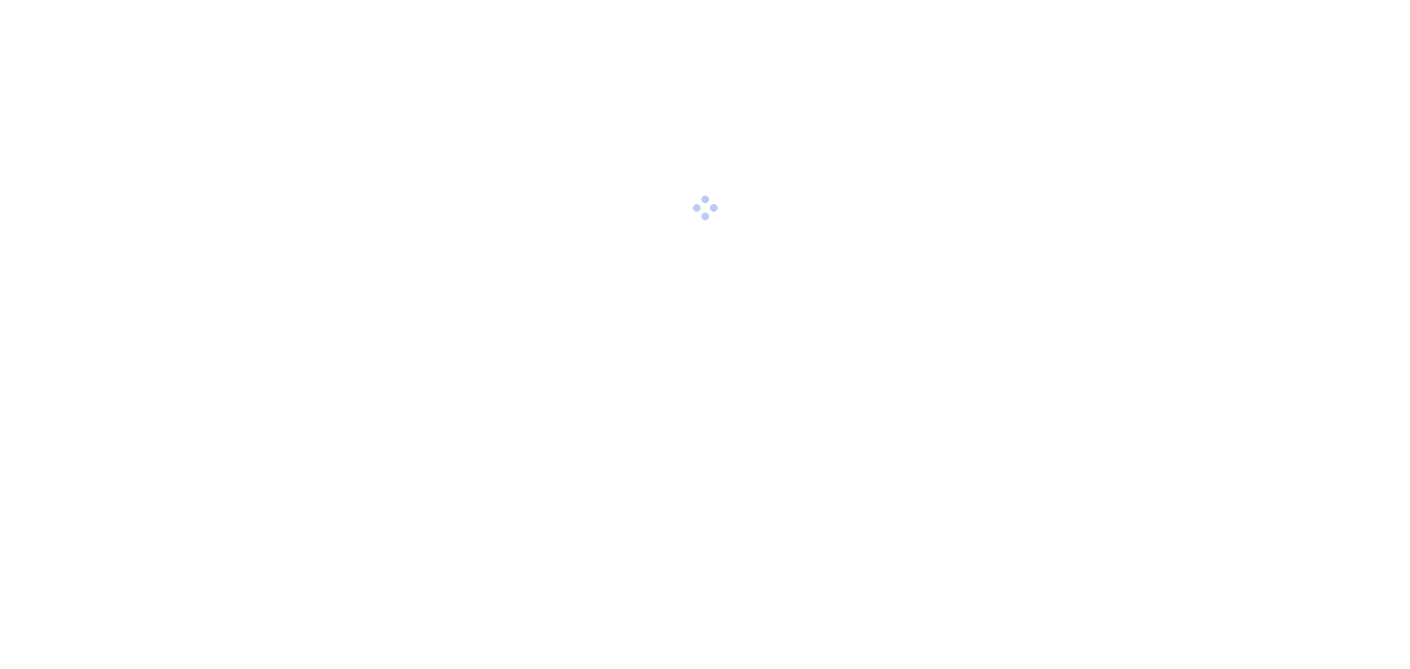 scroll, scrollTop: 0, scrollLeft: 0, axis: both 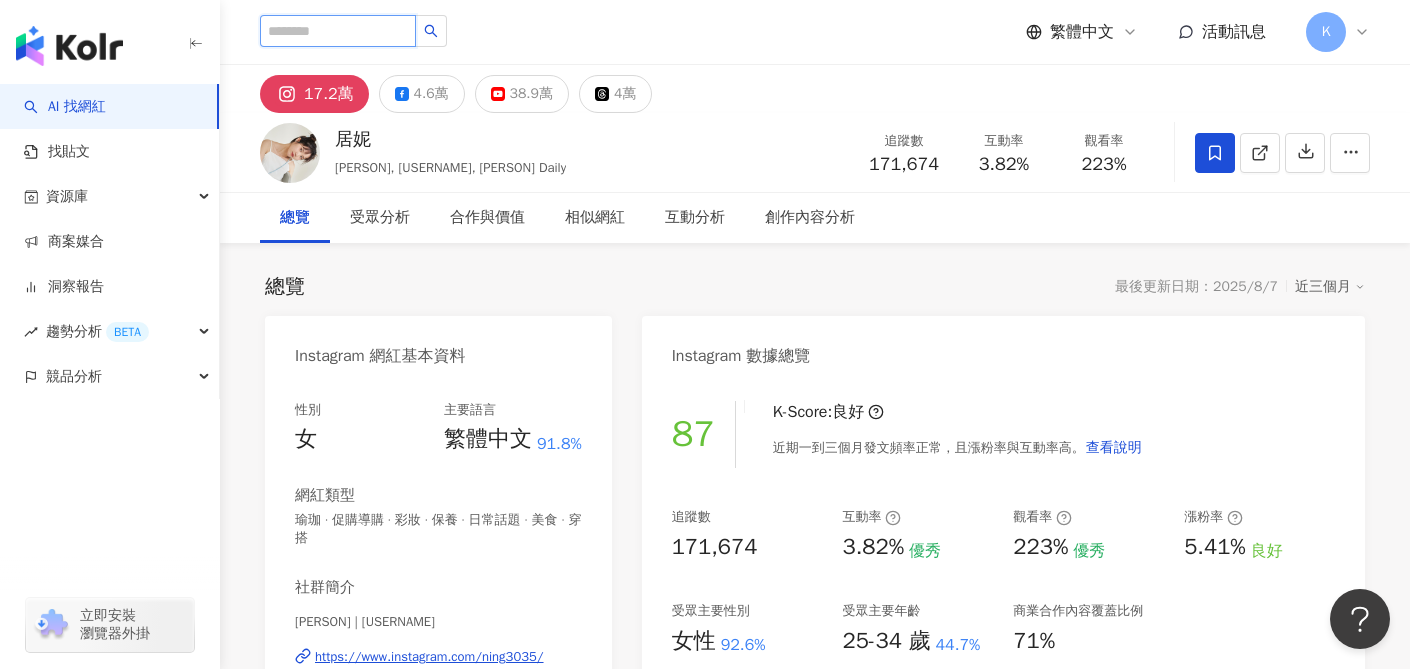 click at bounding box center [338, 31] 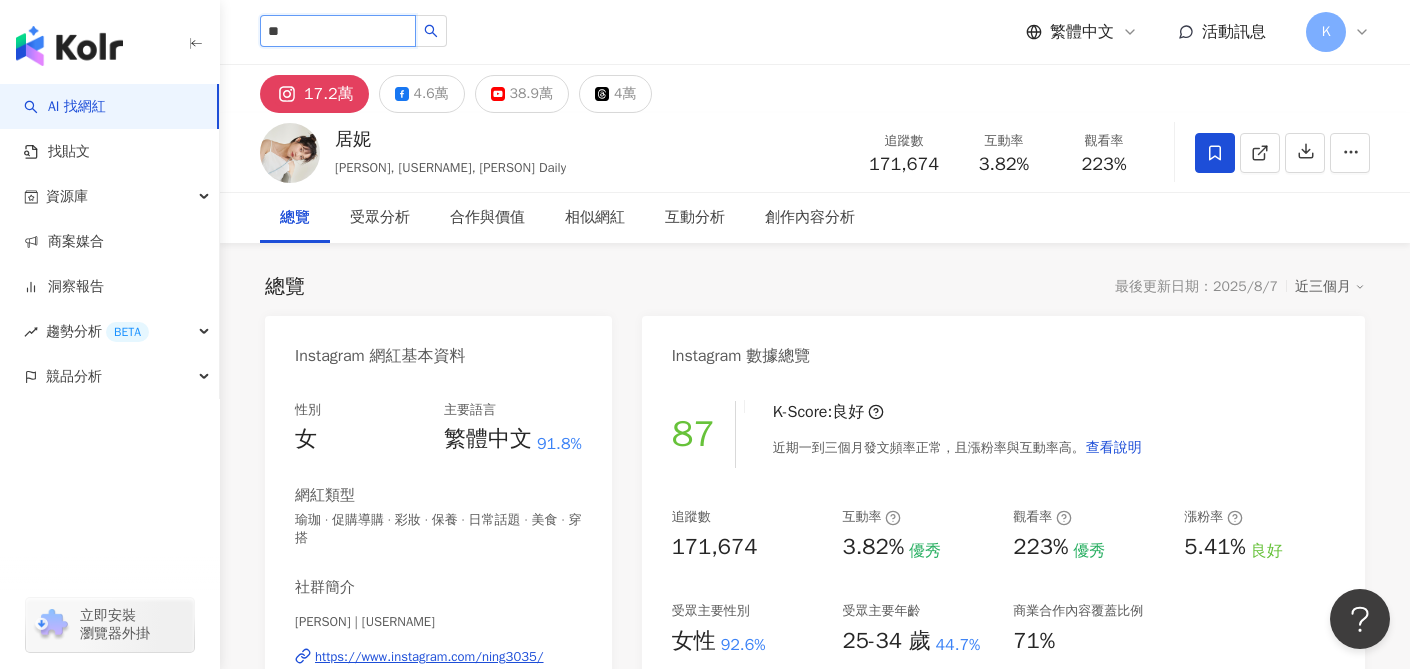 type on "*" 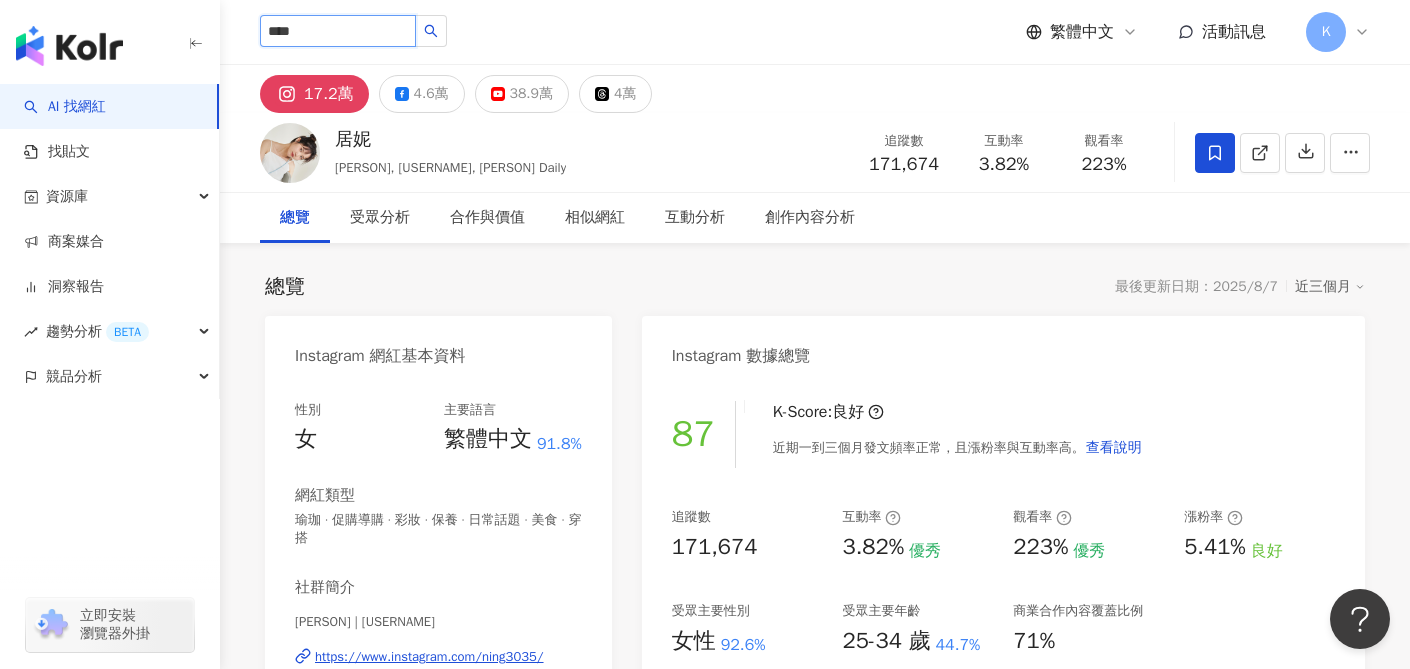 type on "**" 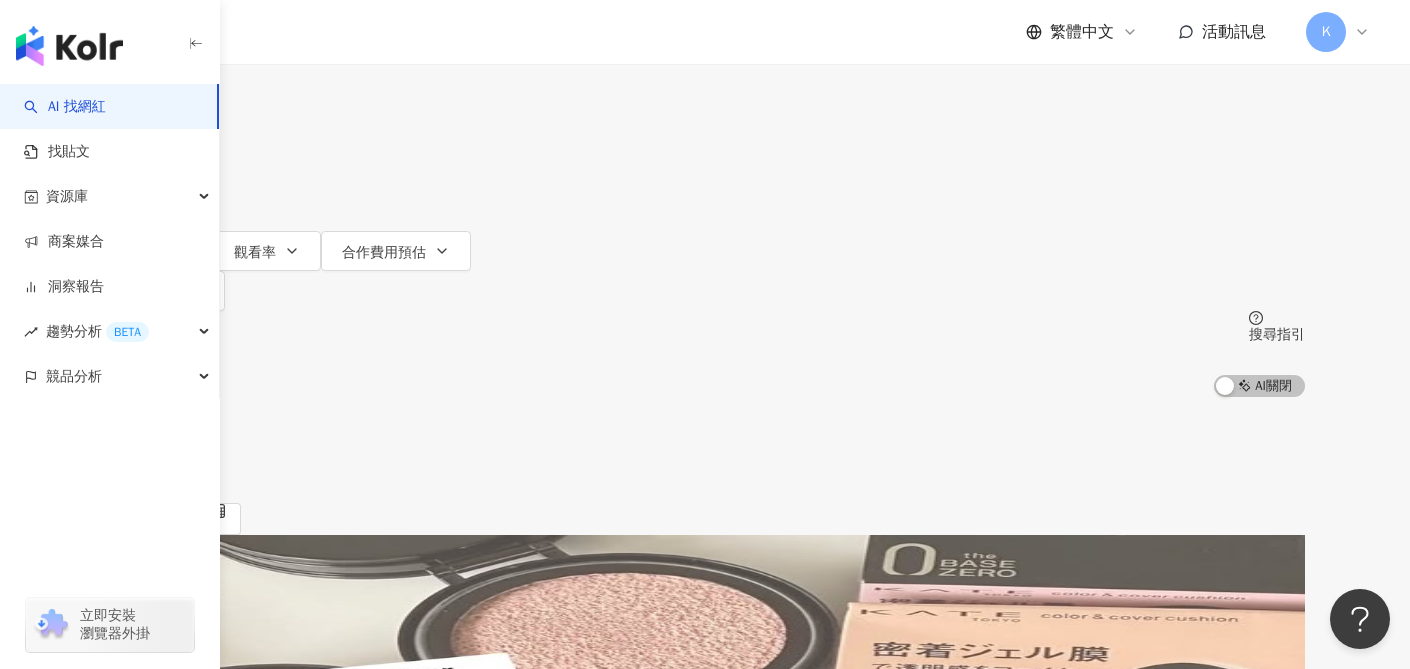 click on "麻姑師太" at bounding box center [143, 692] 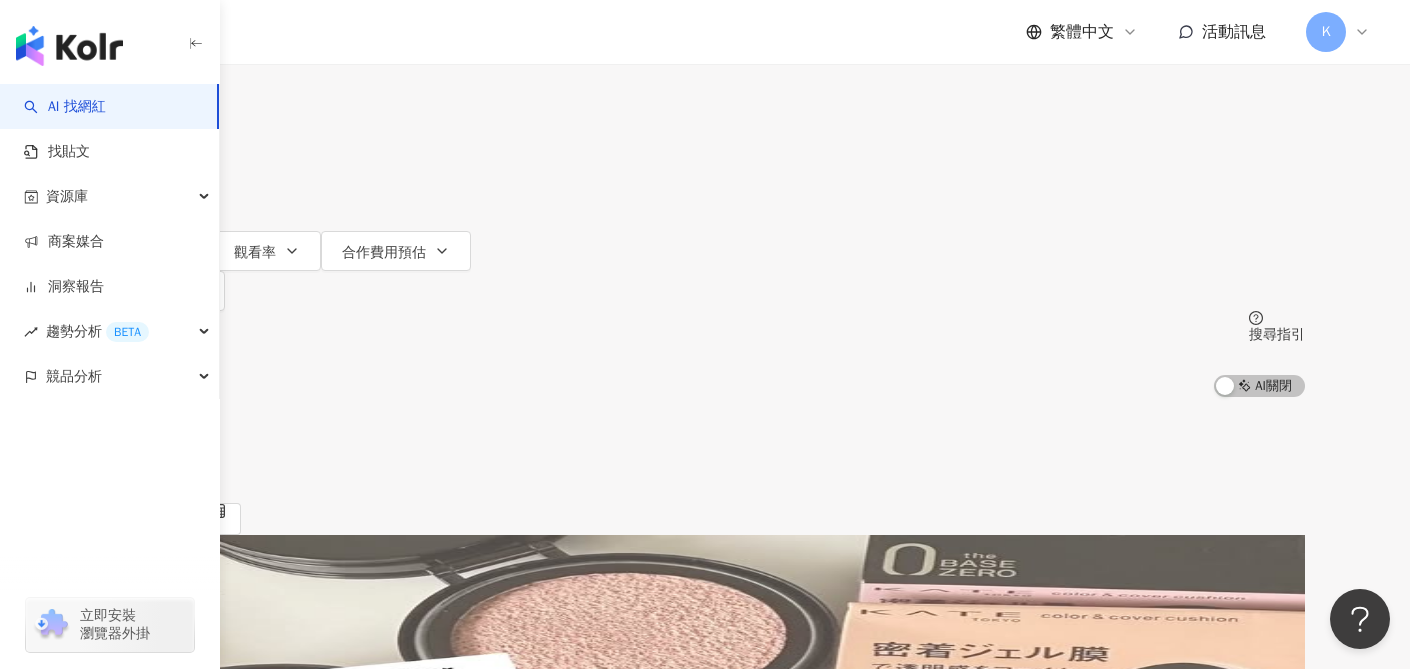 click on "**" at bounding box center (315, 19) 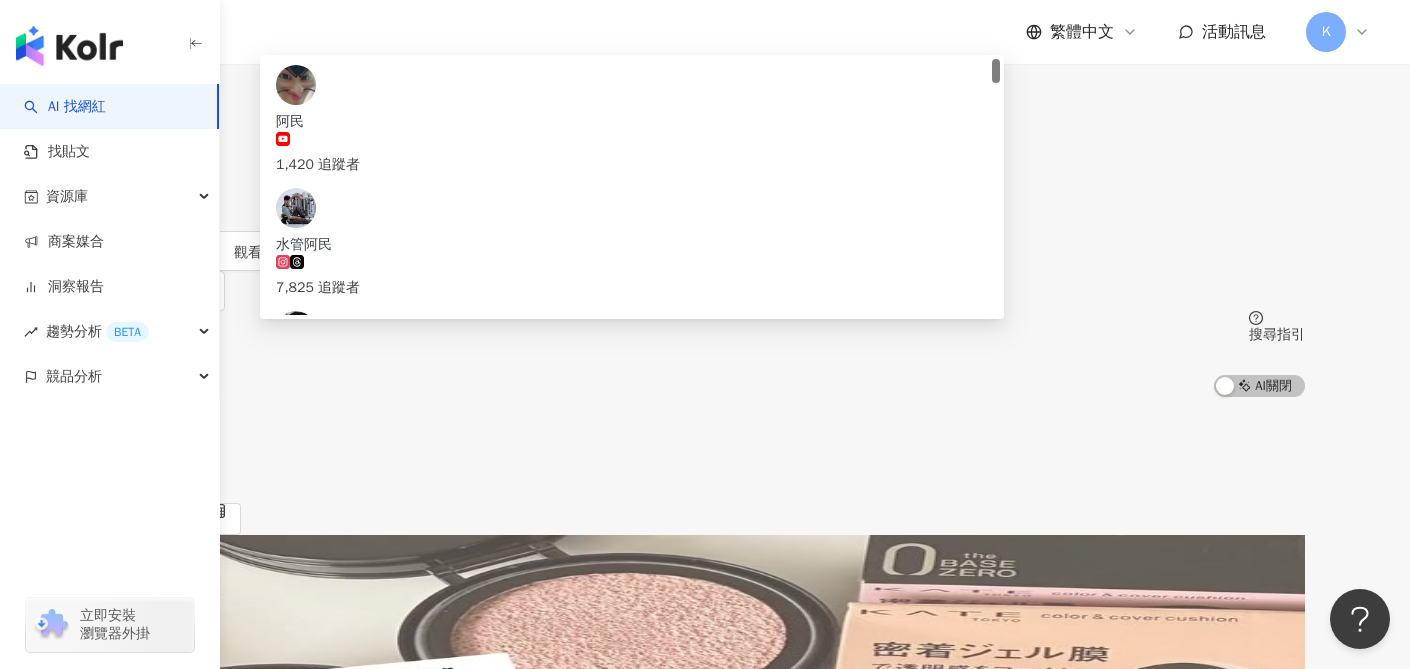type on "*" 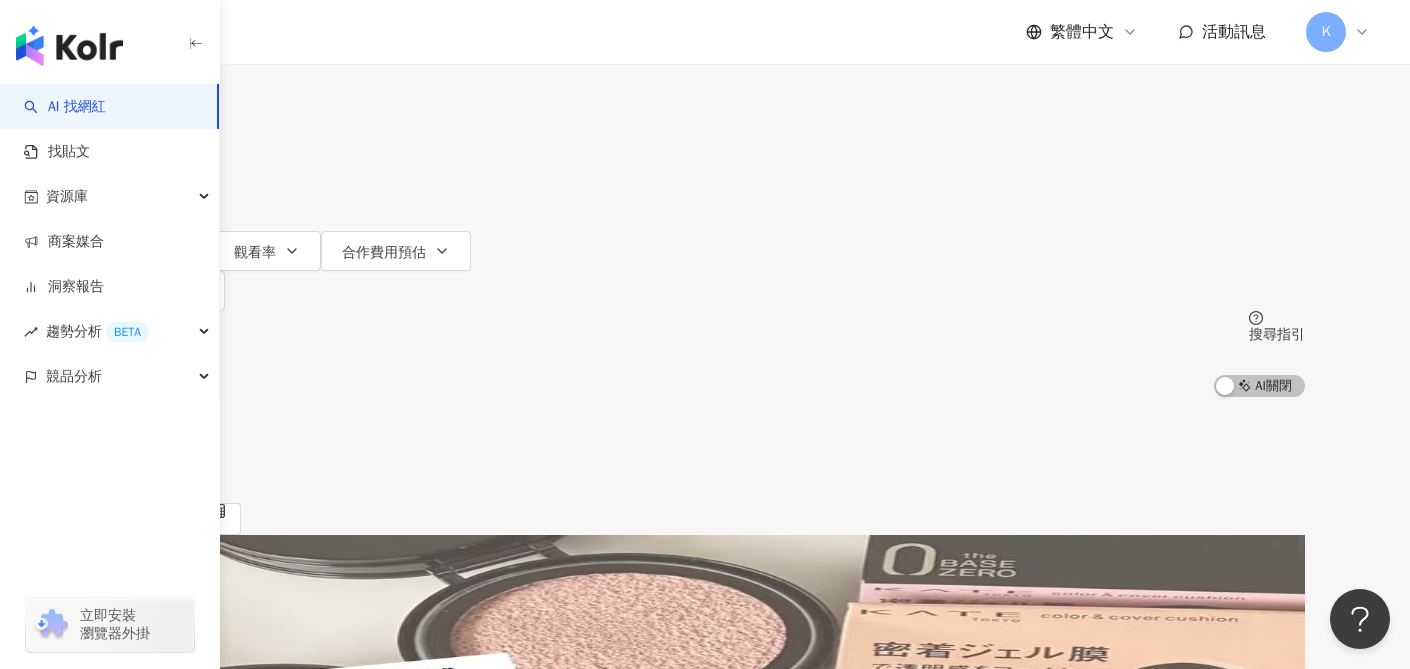 type on "*" 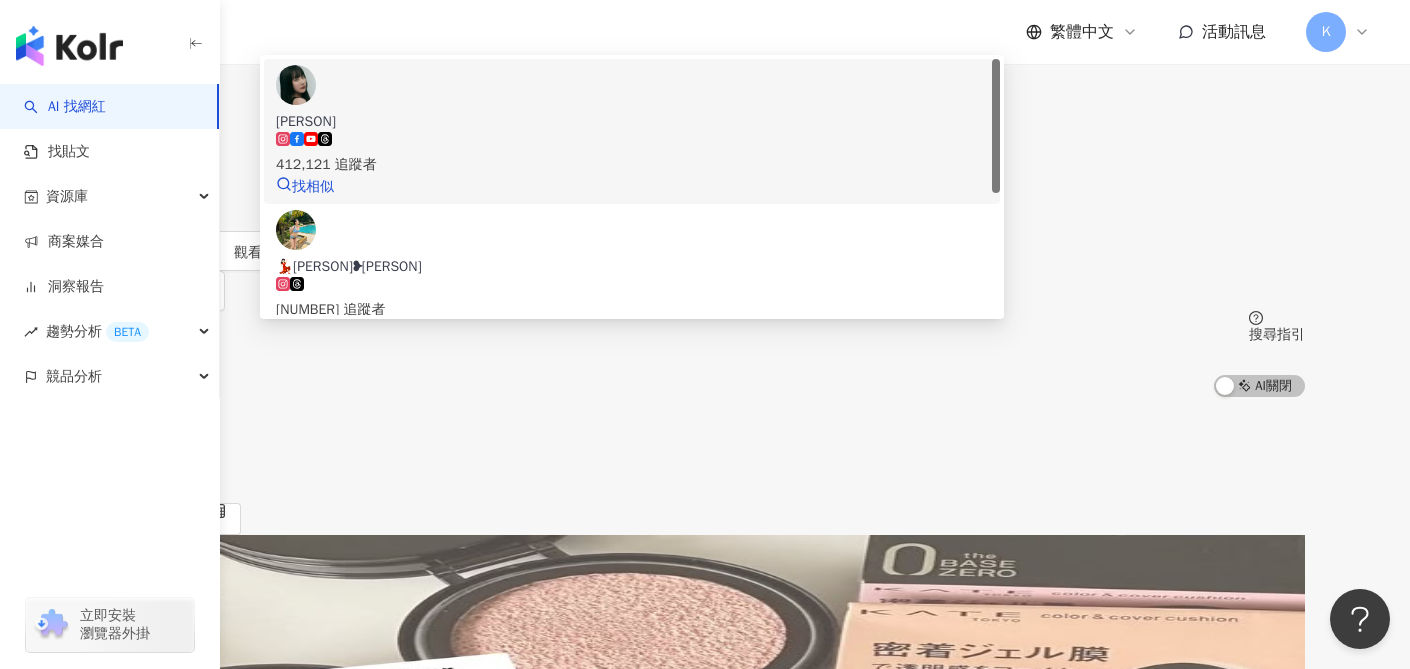 click on "[FIRST]" at bounding box center [632, 122] 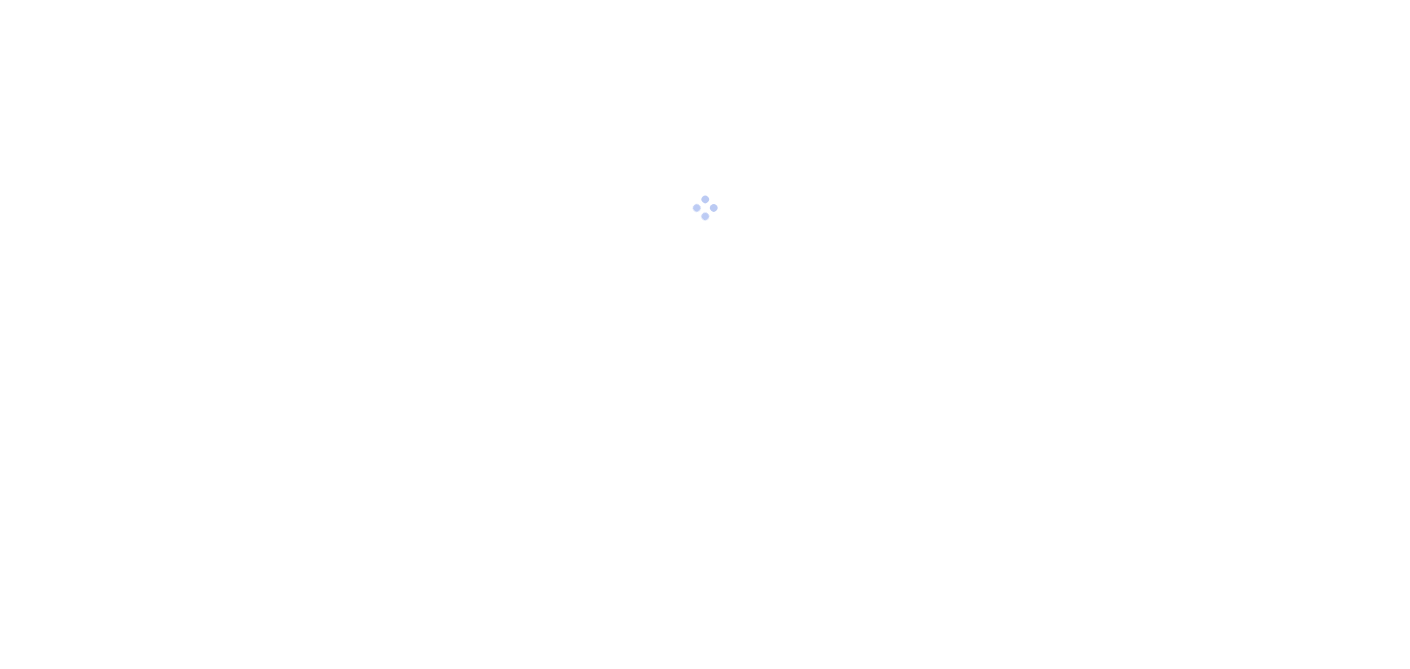 scroll, scrollTop: 0, scrollLeft: 0, axis: both 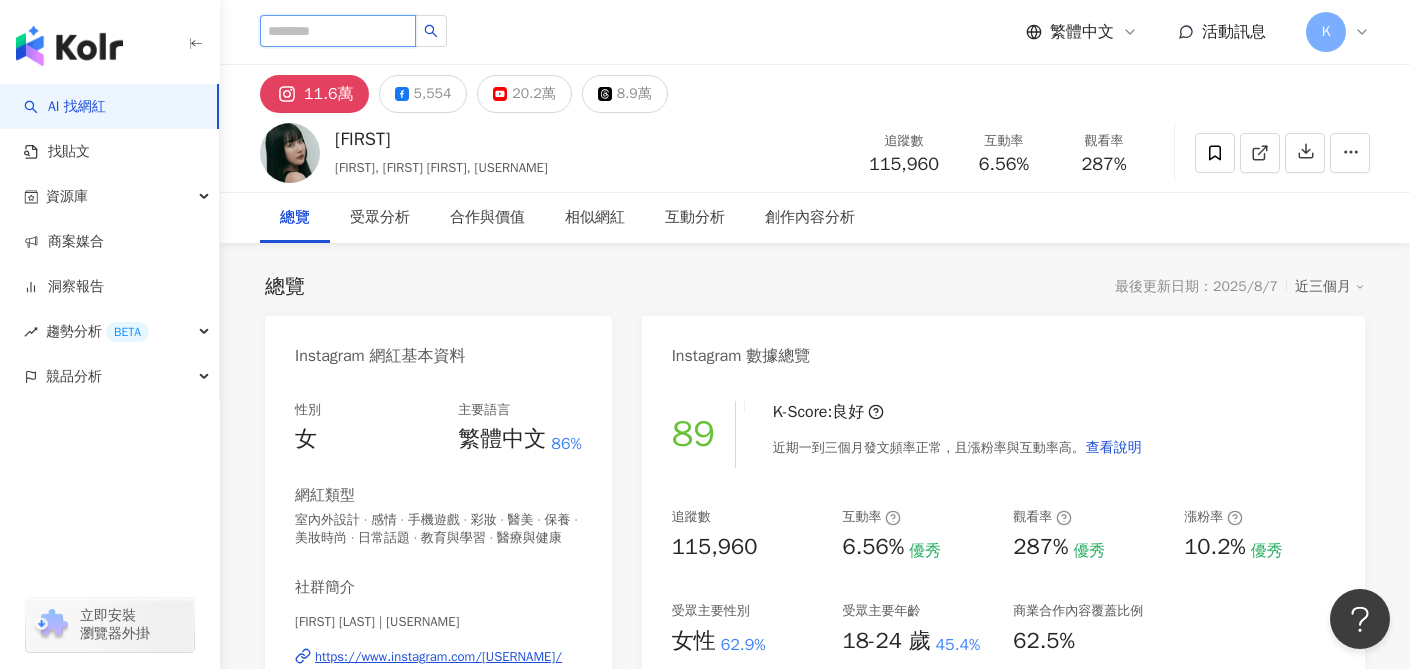 click at bounding box center [338, 31] 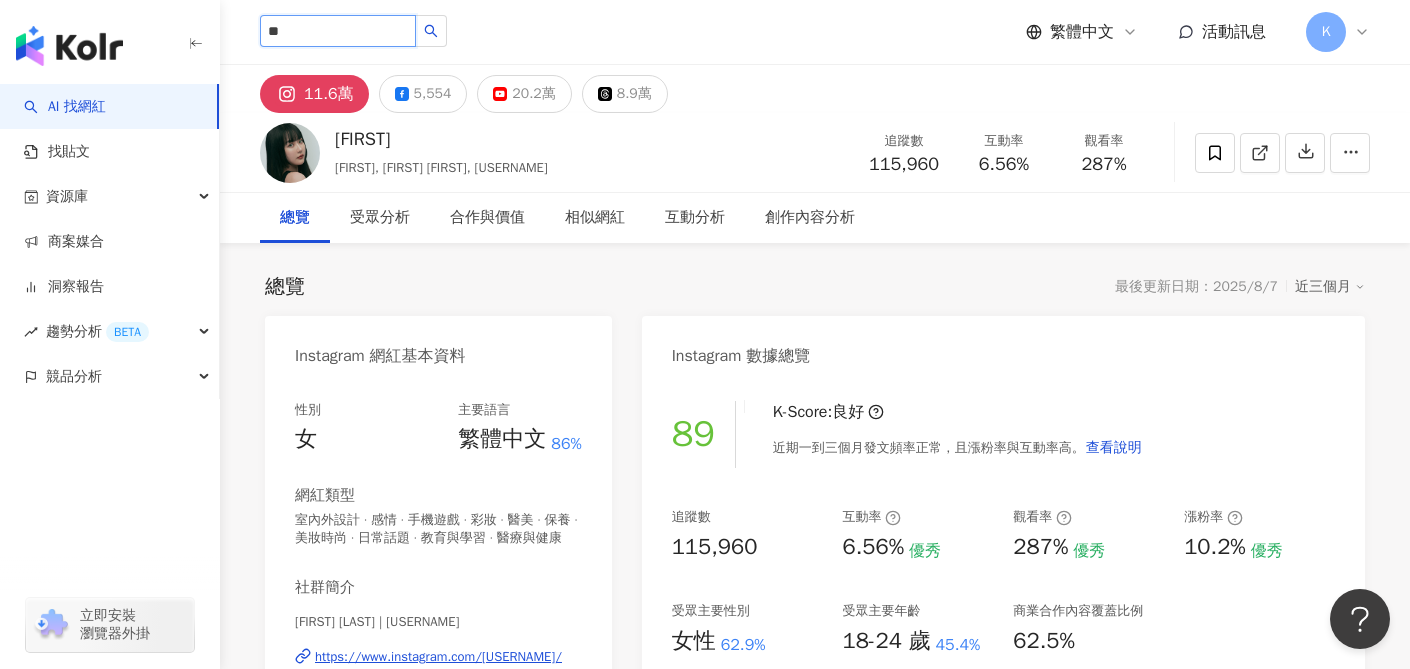 type on "*" 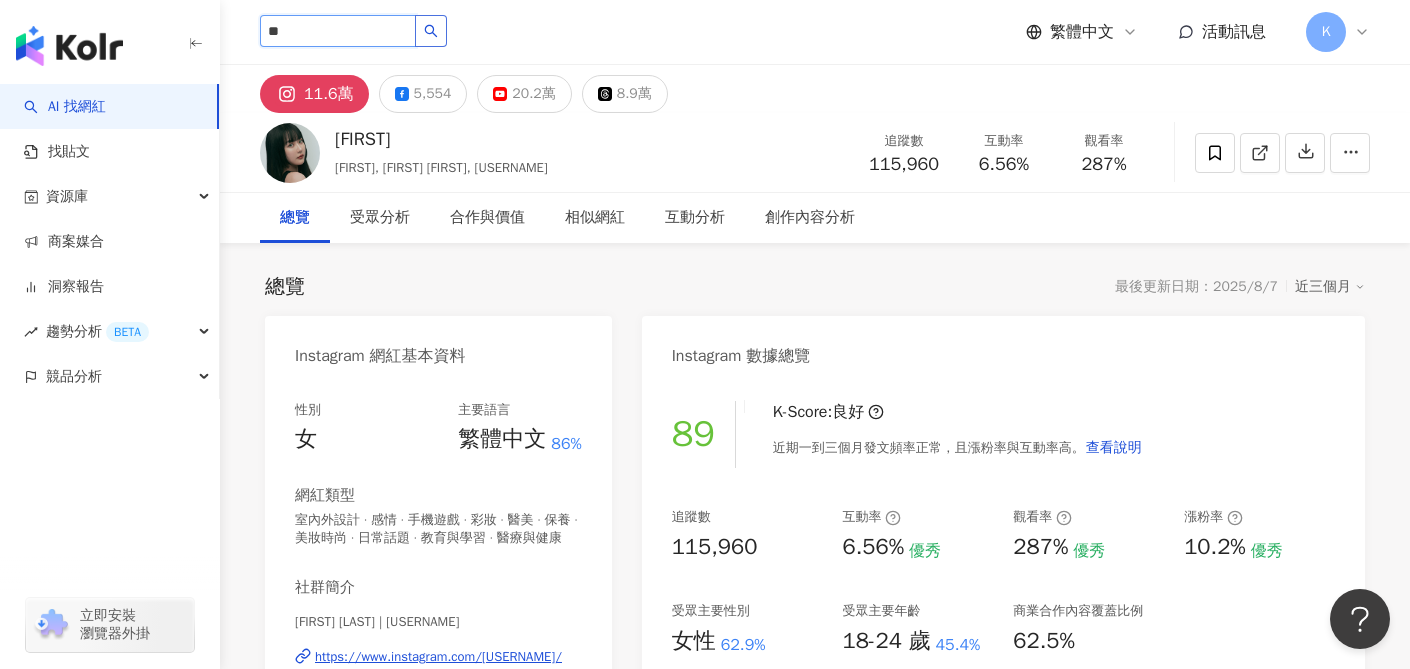 click at bounding box center (431, 31) 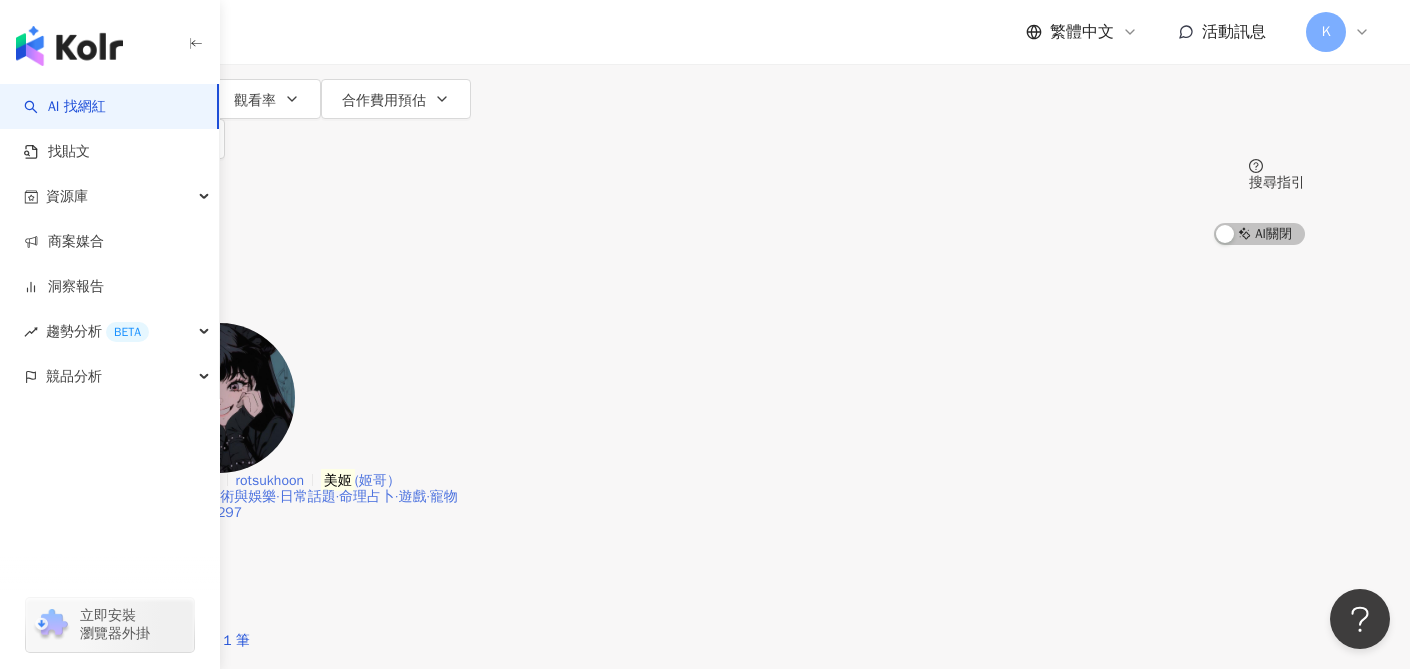 scroll, scrollTop: 147, scrollLeft: 0, axis: vertical 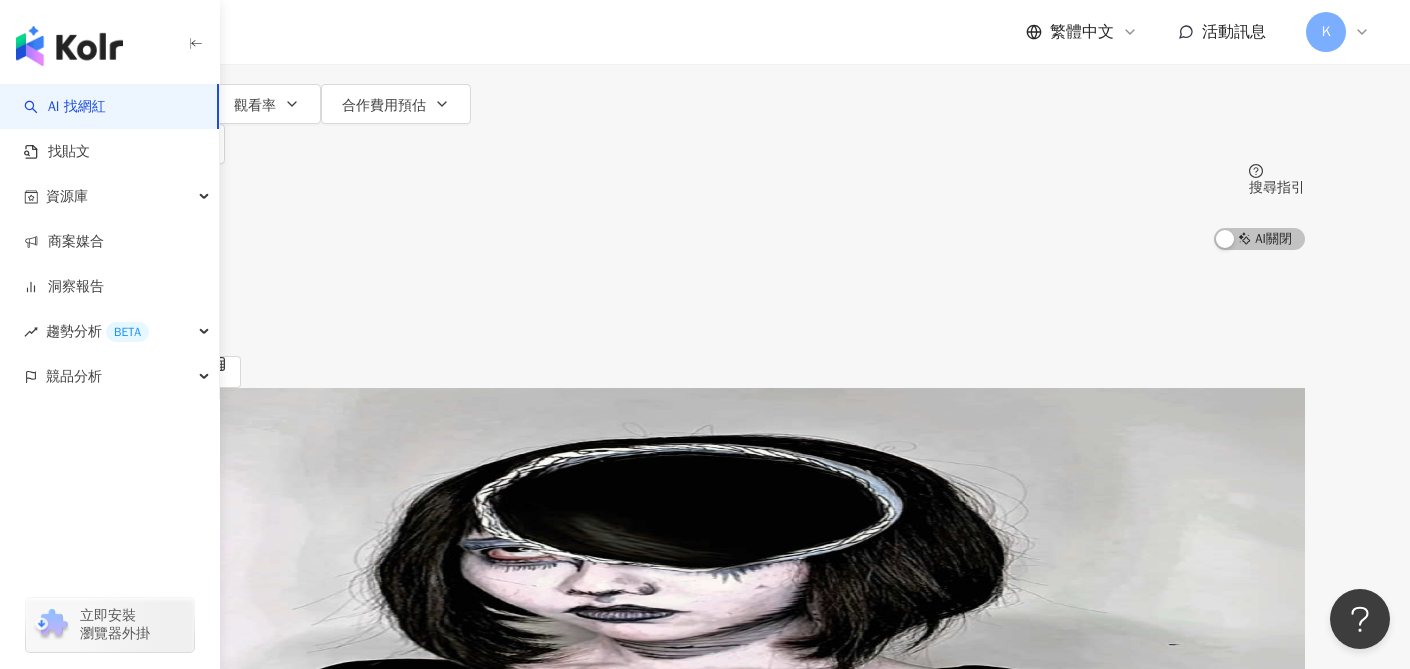 click on "美姬 magi0225 rotsukhoon 美姬 (姬哥）" at bounding box center (705, 546) 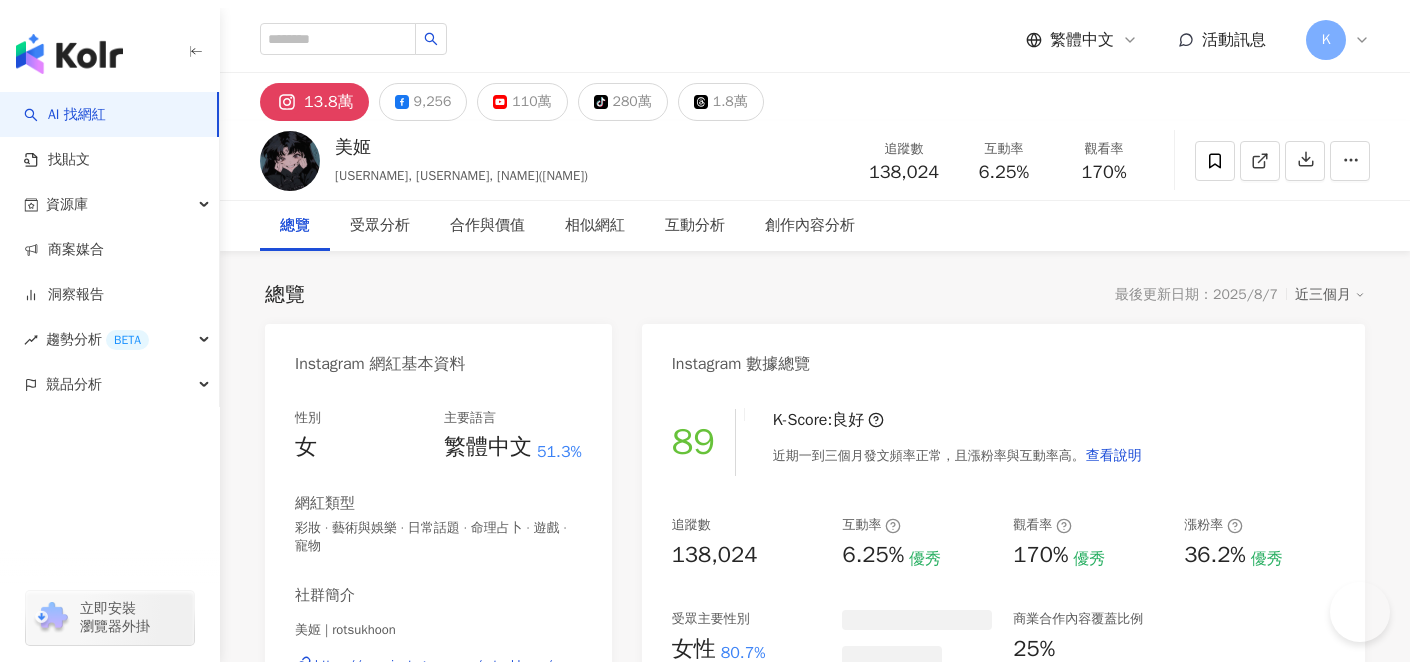 scroll, scrollTop: 0, scrollLeft: 0, axis: both 